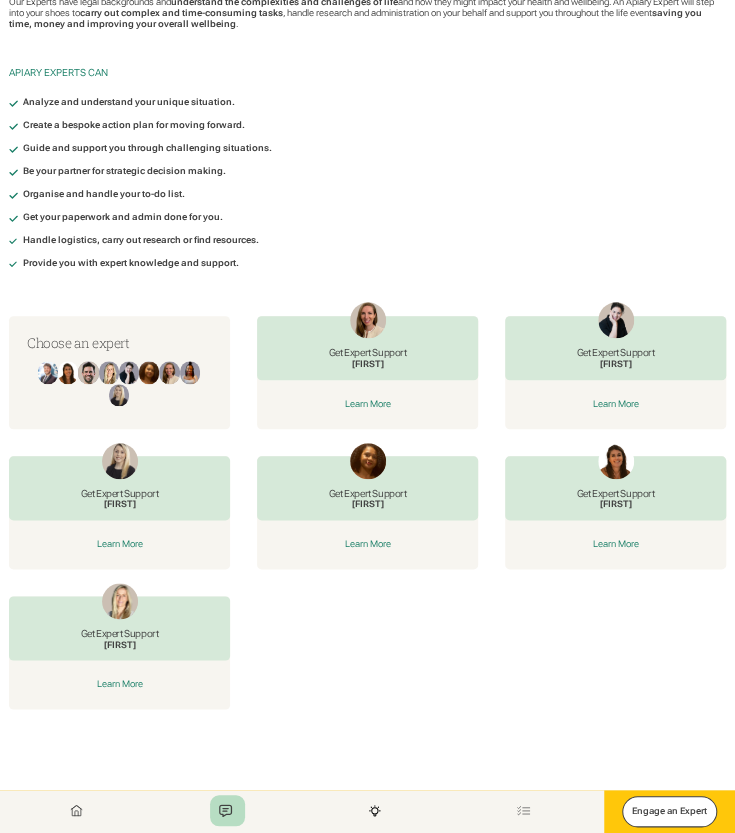 scroll, scrollTop: 0, scrollLeft: 0, axis: both 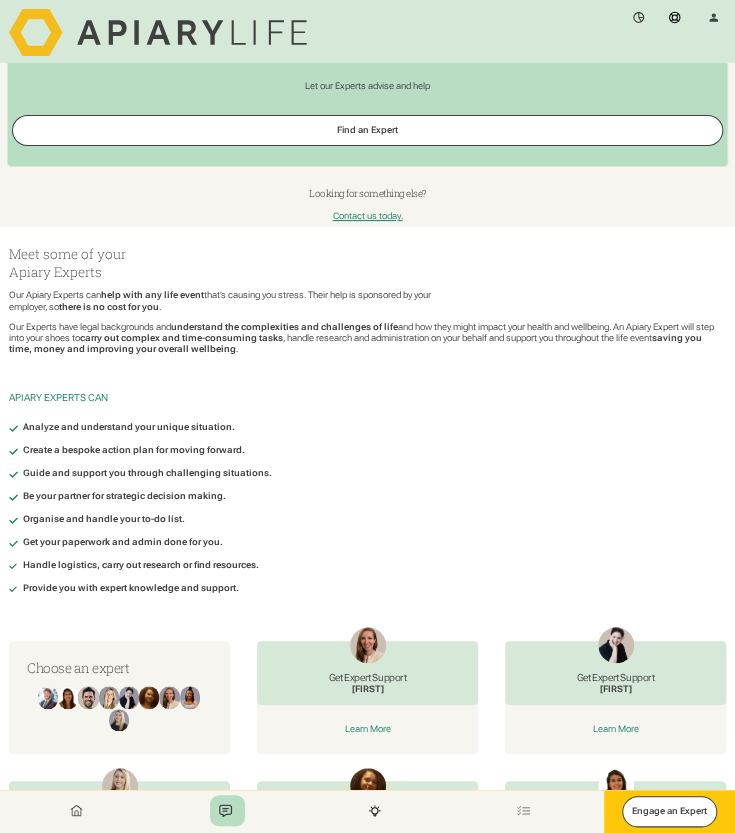 click on "Profile
Support
Expert Dashboard" at bounding box center [366, 19] 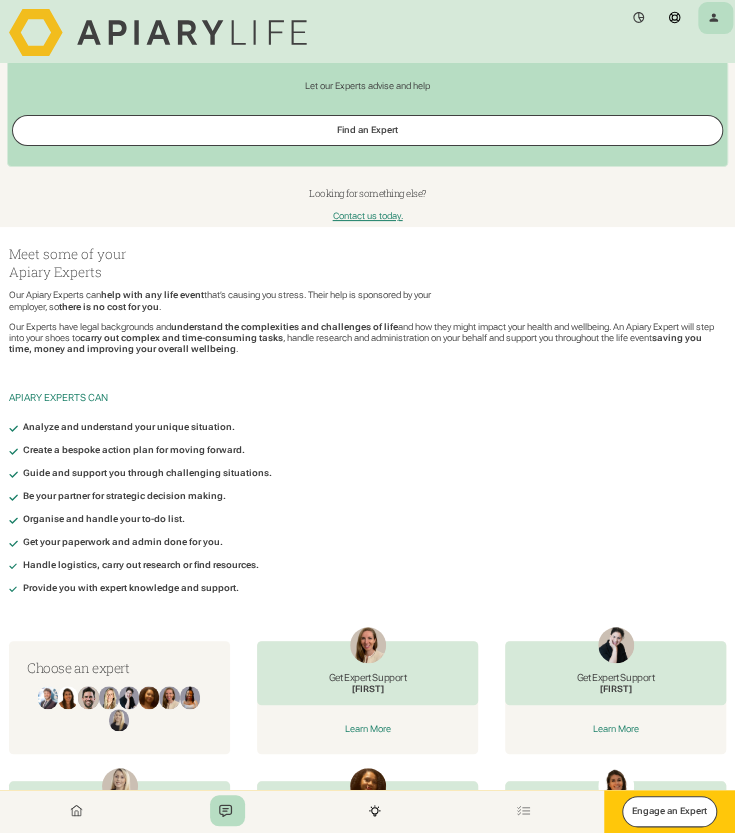 click at bounding box center [714, 18] 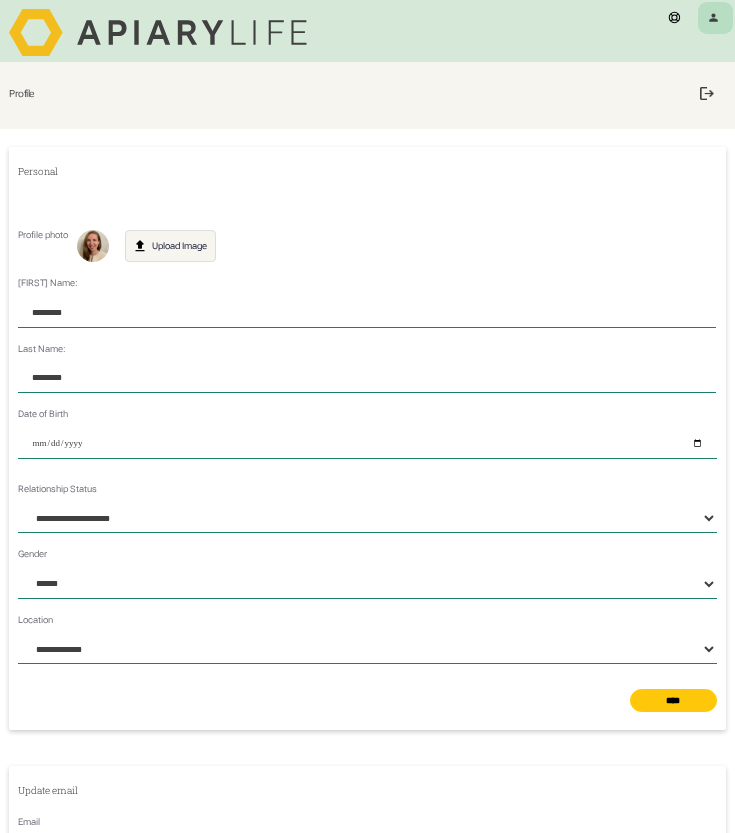 scroll, scrollTop: 0, scrollLeft: 0, axis: both 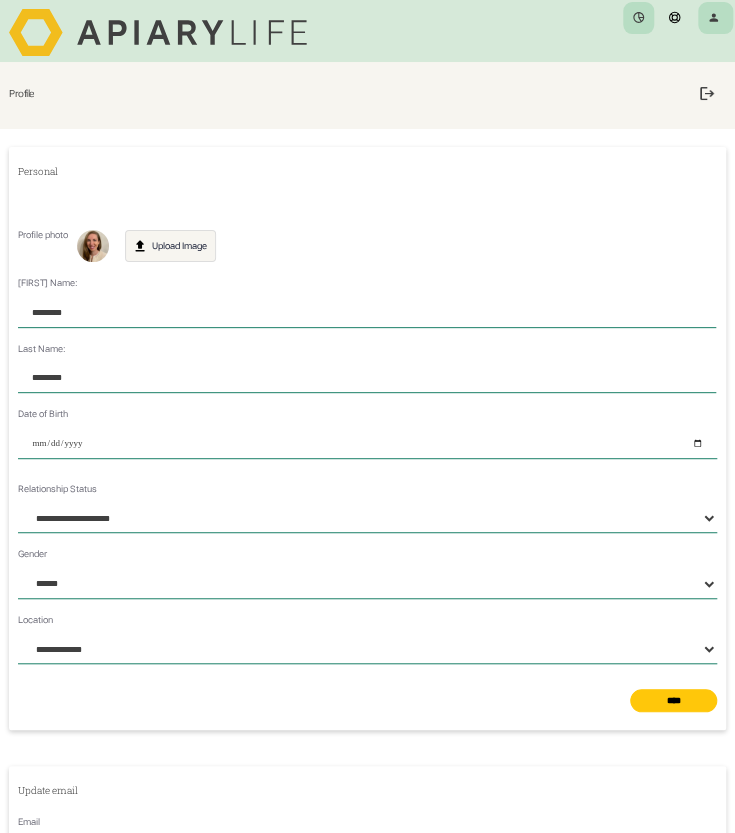 click at bounding box center [639, 18] 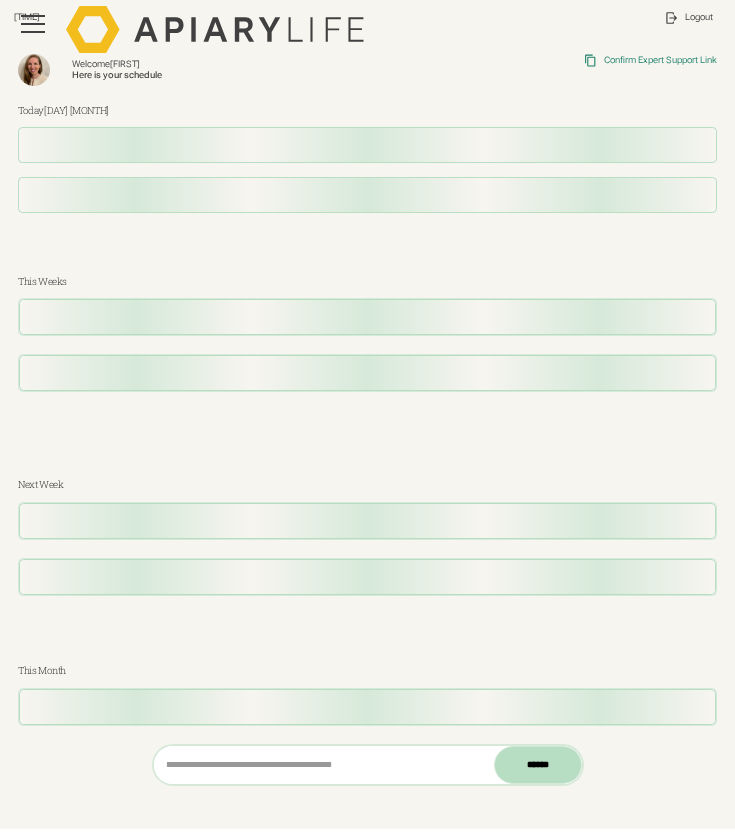 scroll, scrollTop: 0, scrollLeft: 0, axis: both 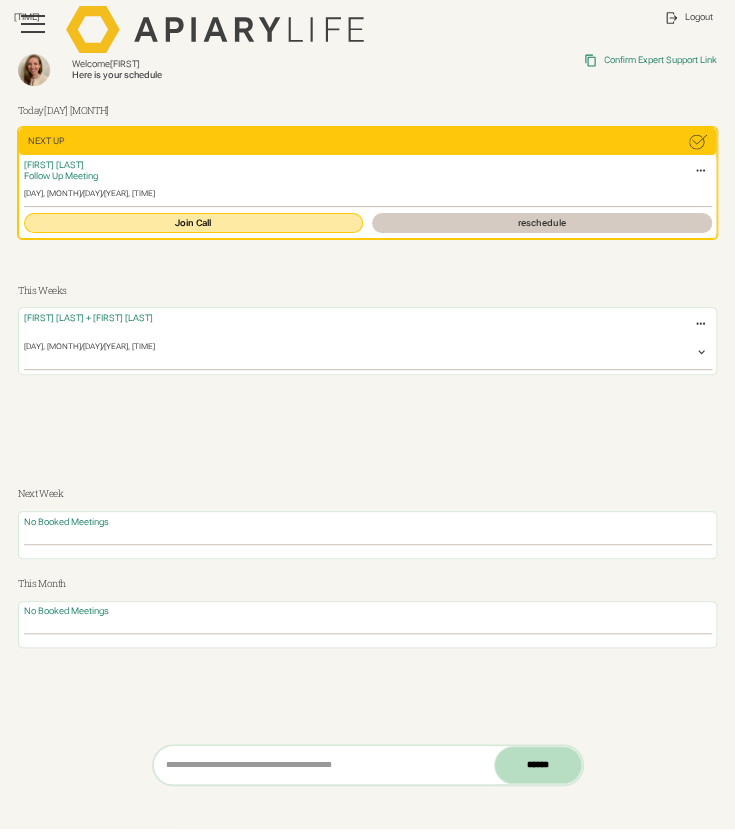 click on "Join Call" at bounding box center (194, 223) 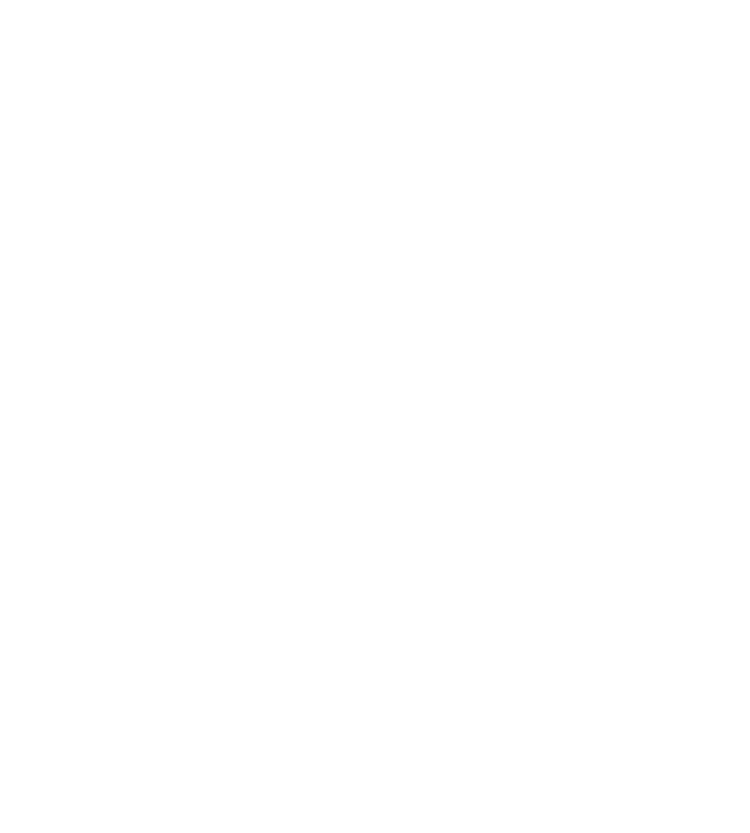 scroll, scrollTop: 0, scrollLeft: 0, axis: both 